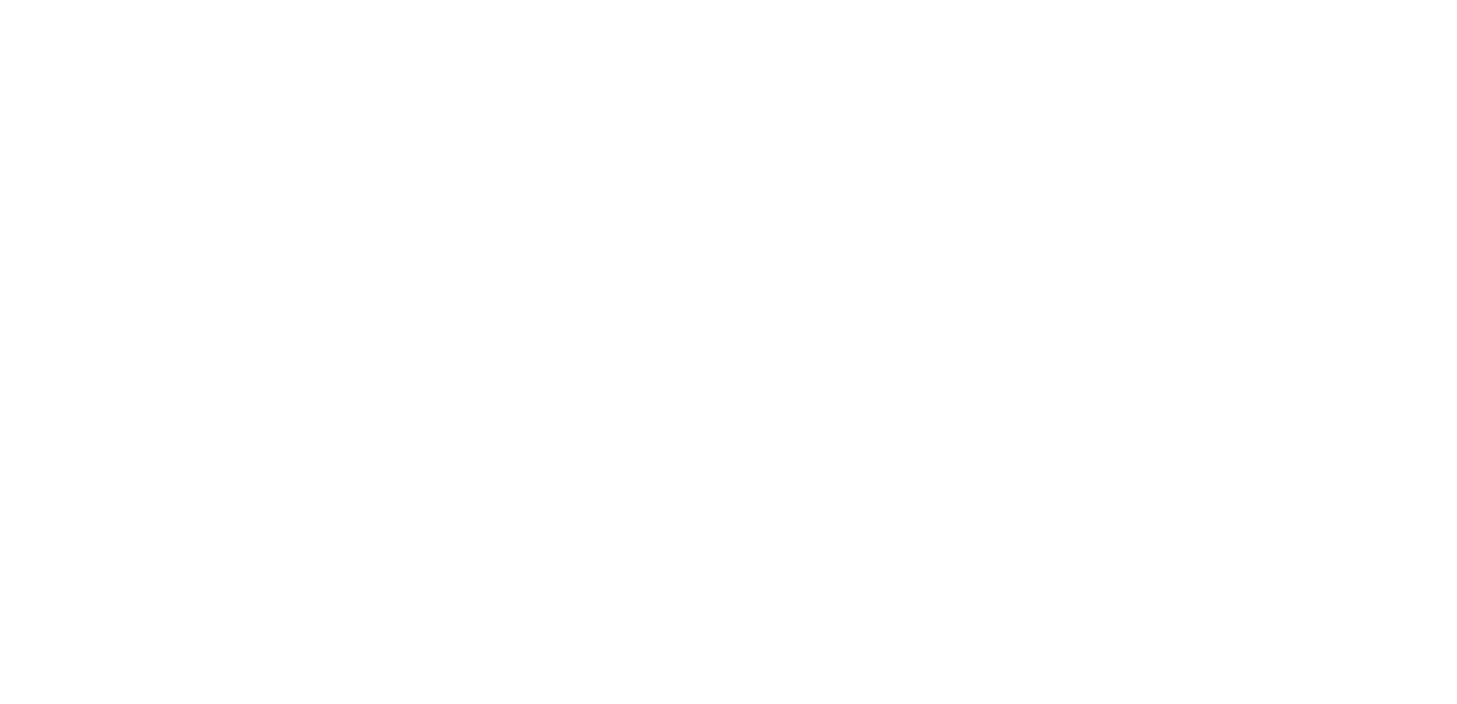 scroll, scrollTop: 0, scrollLeft: 0, axis: both 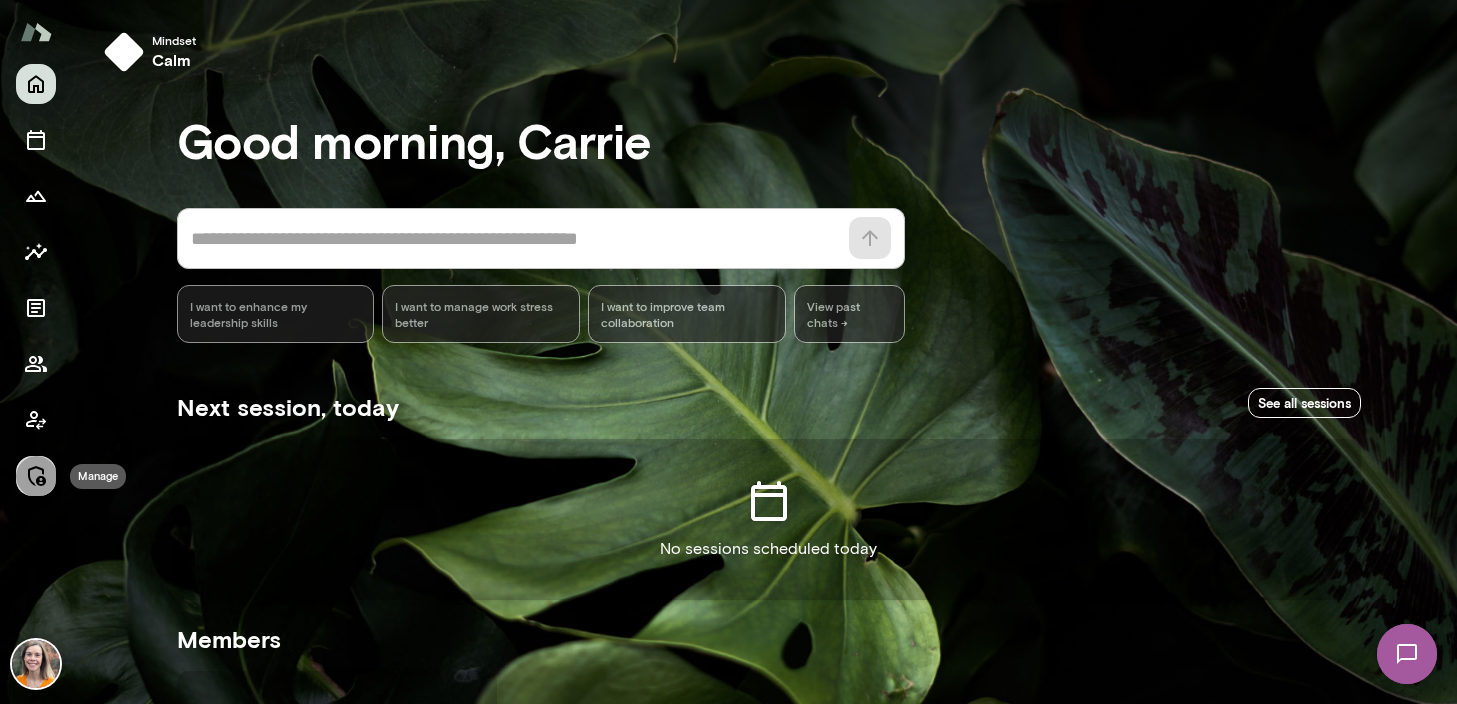 click 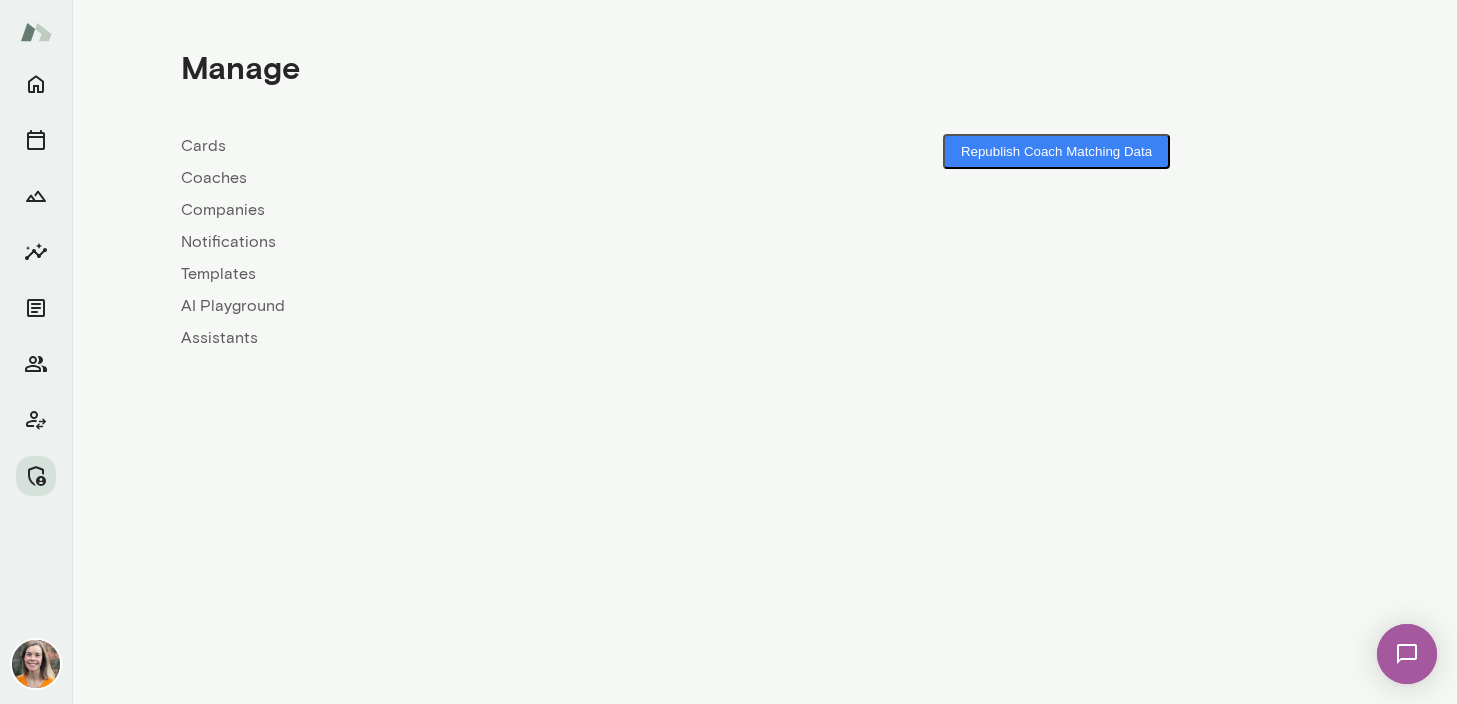 click on "Coaches" at bounding box center (473, 178) 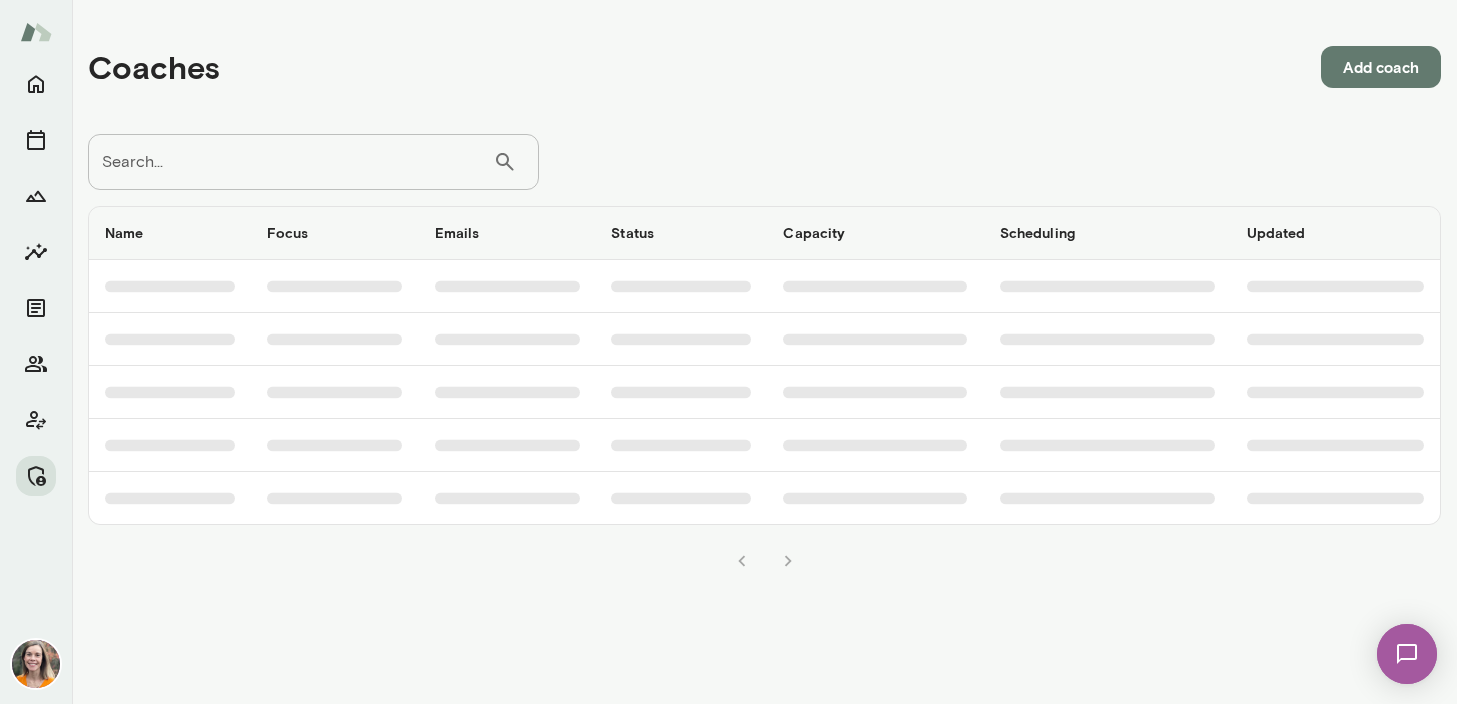 click on "Search..." at bounding box center (290, 162) 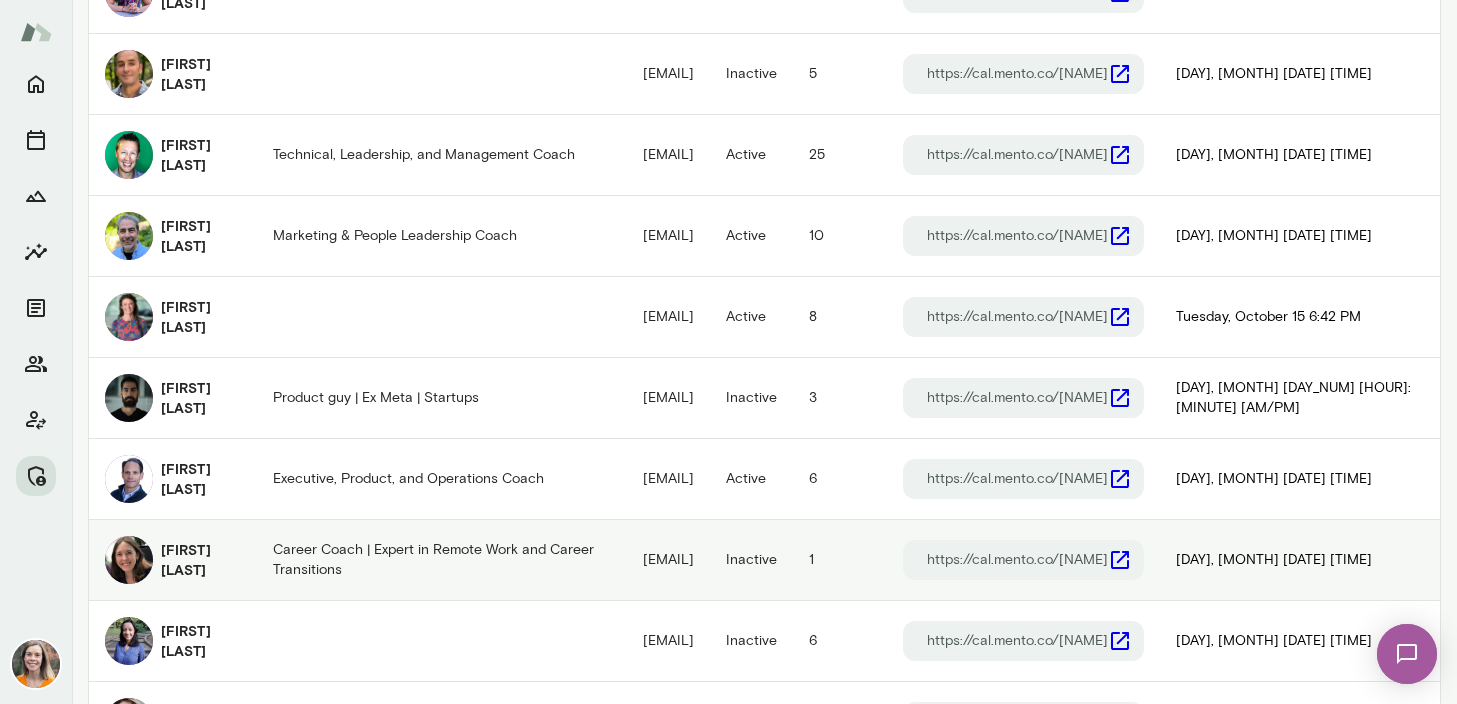 scroll, scrollTop: 452, scrollLeft: 0, axis: vertical 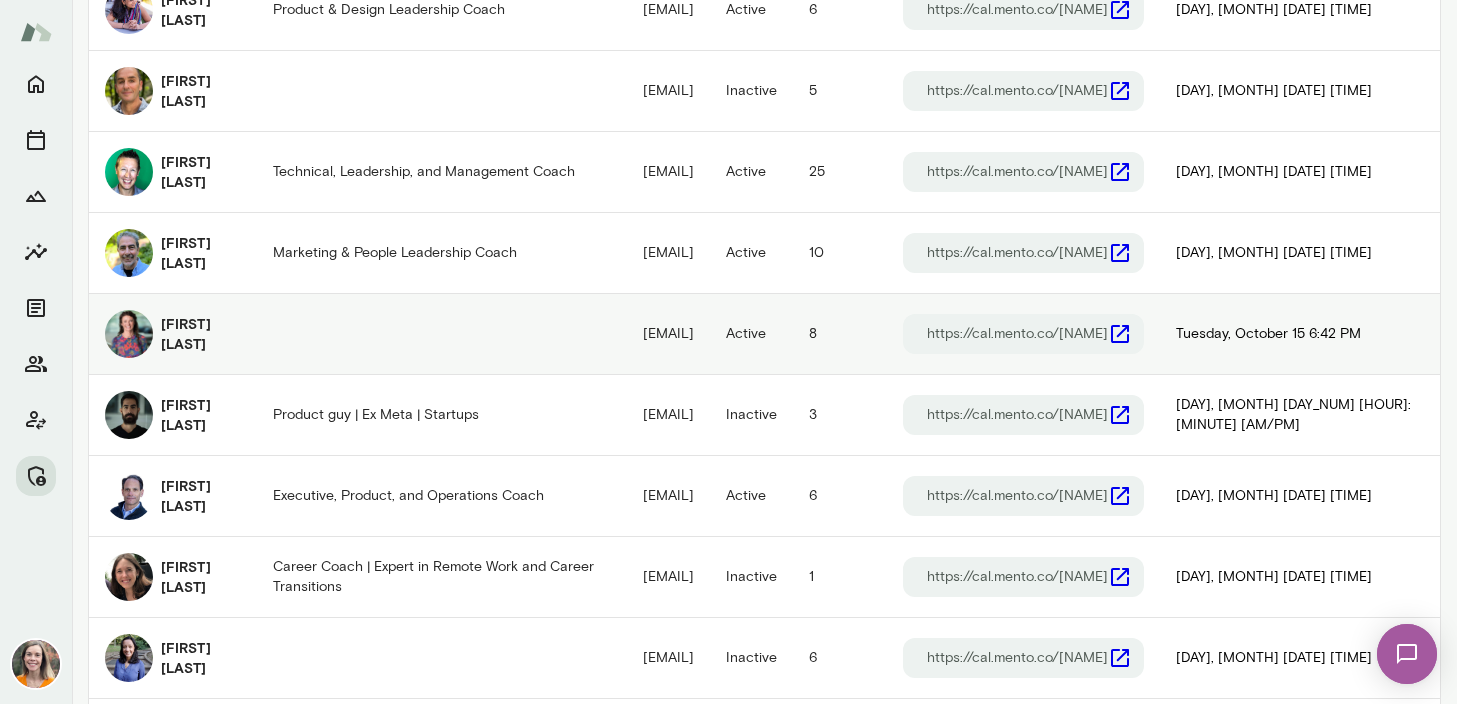 type on "**********" 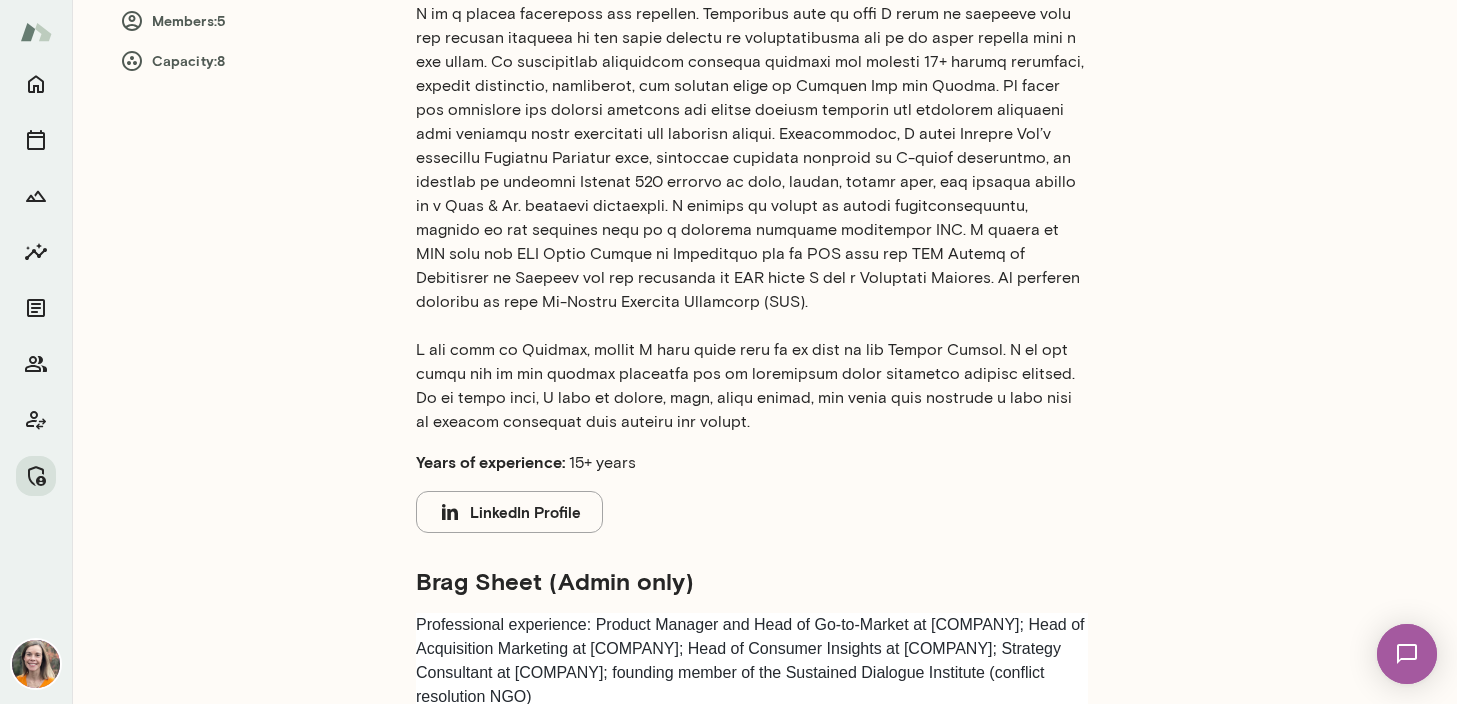 scroll, scrollTop: 0, scrollLeft: 0, axis: both 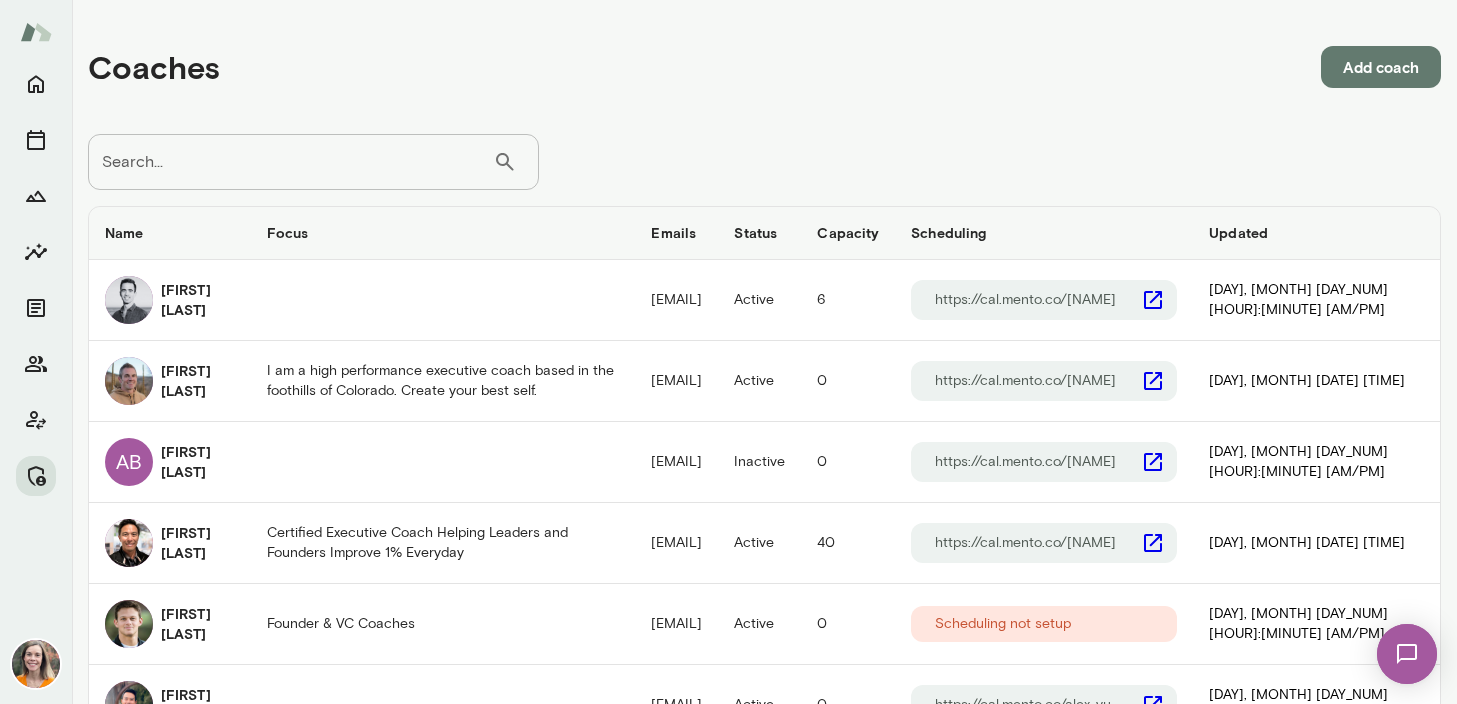 click on "Search..." at bounding box center [290, 162] 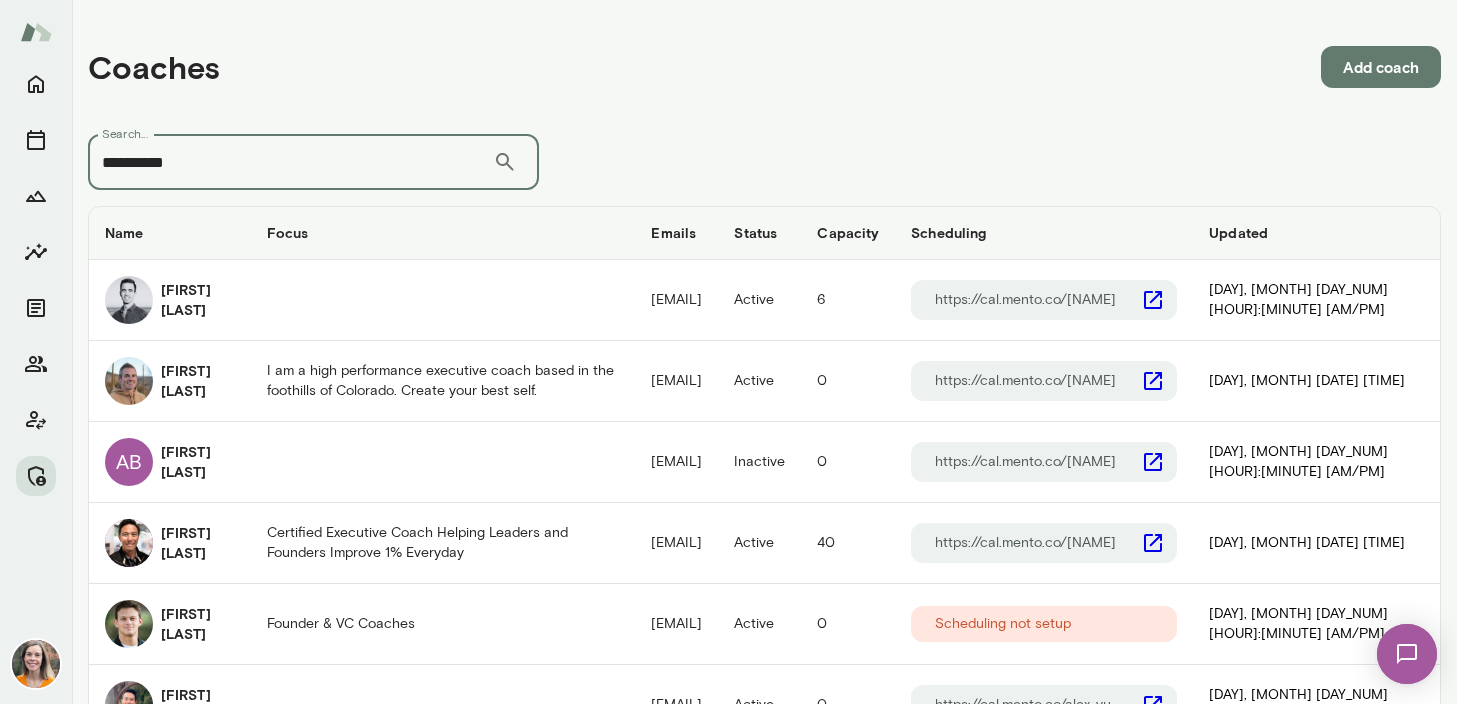 type on "**********" 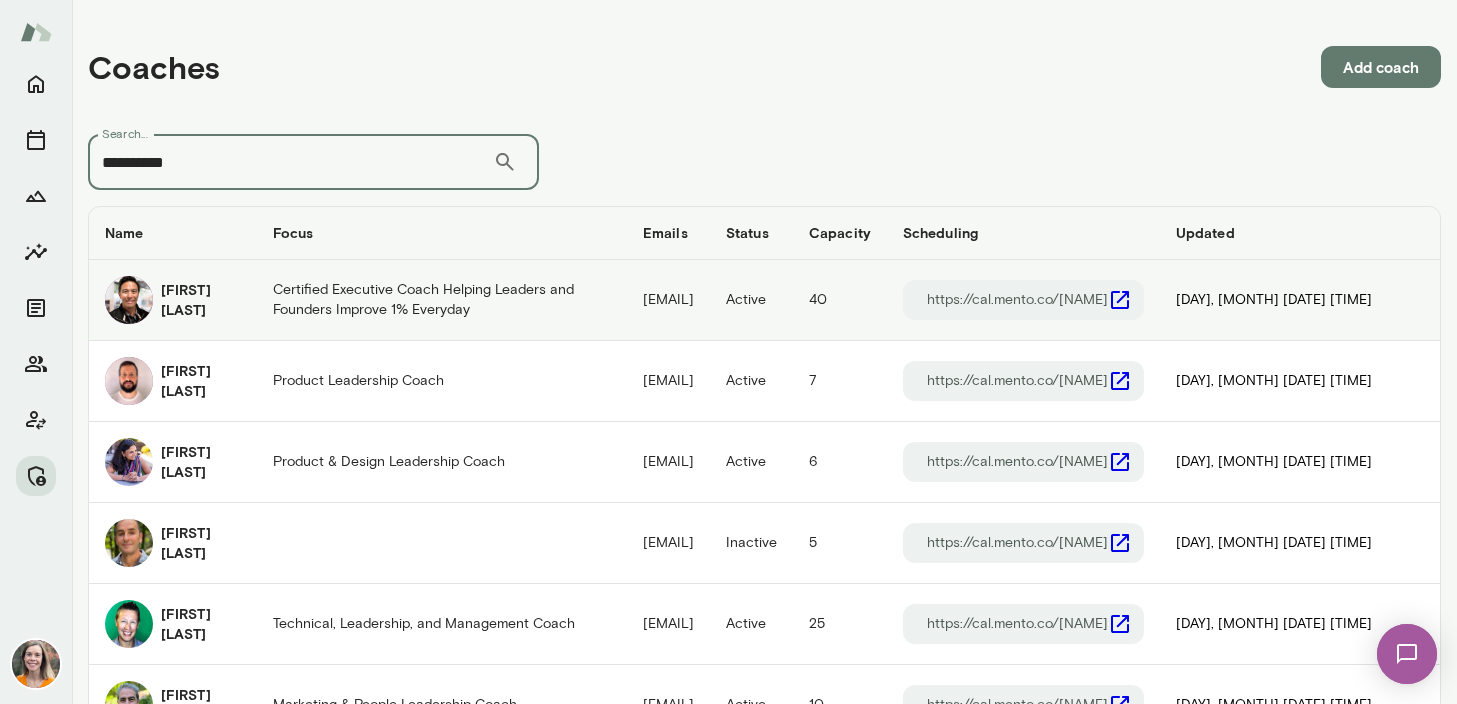 click on "[FIRST] [LAST]" at bounding box center (201, 300) 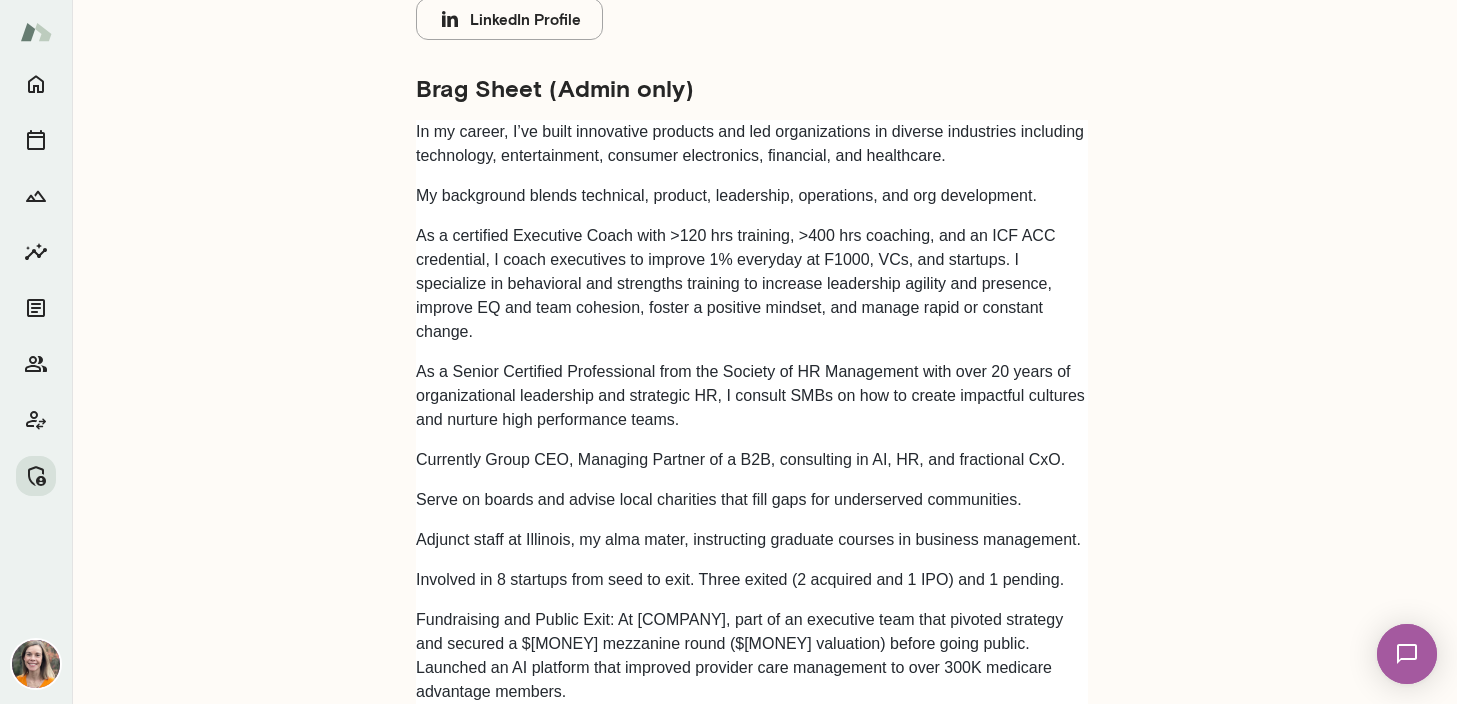 scroll, scrollTop: 0, scrollLeft: 0, axis: both 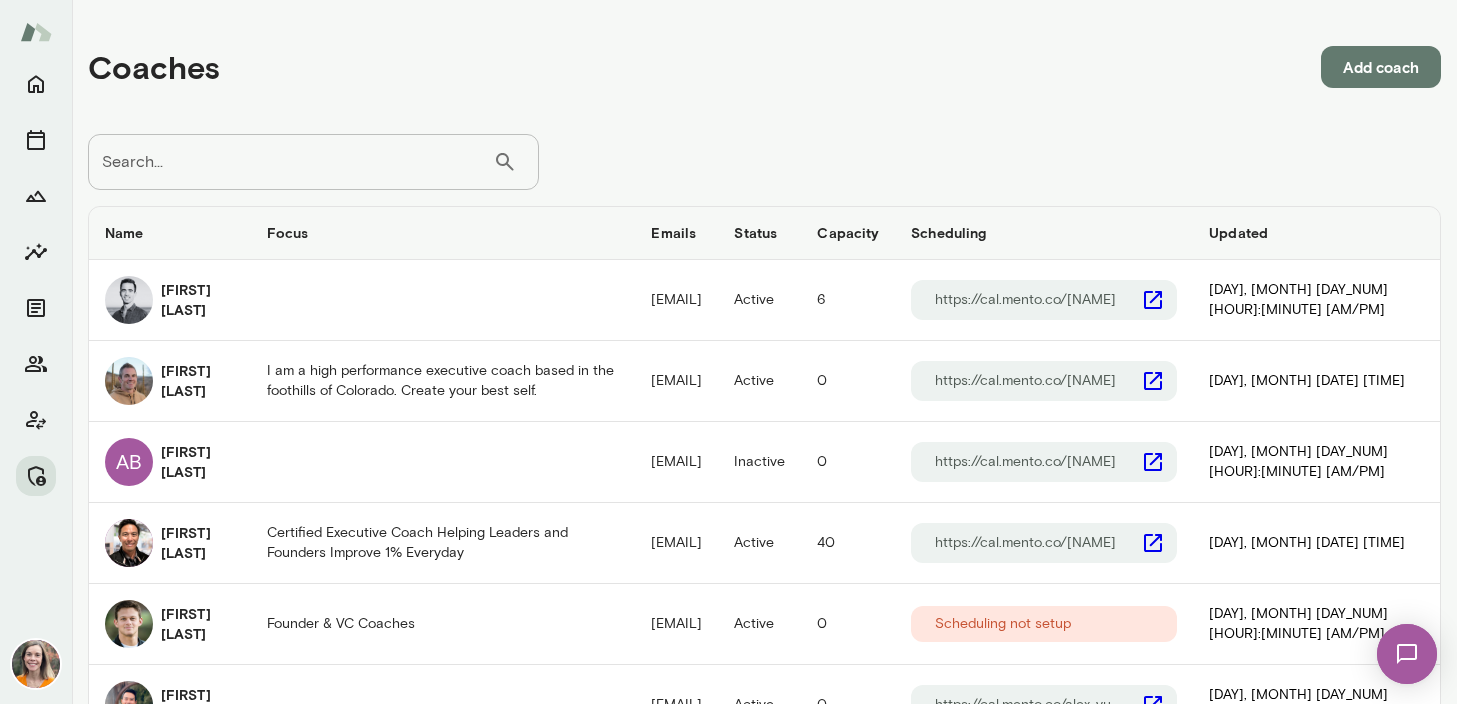 click on "Search..." at bounding box center [290, 162] 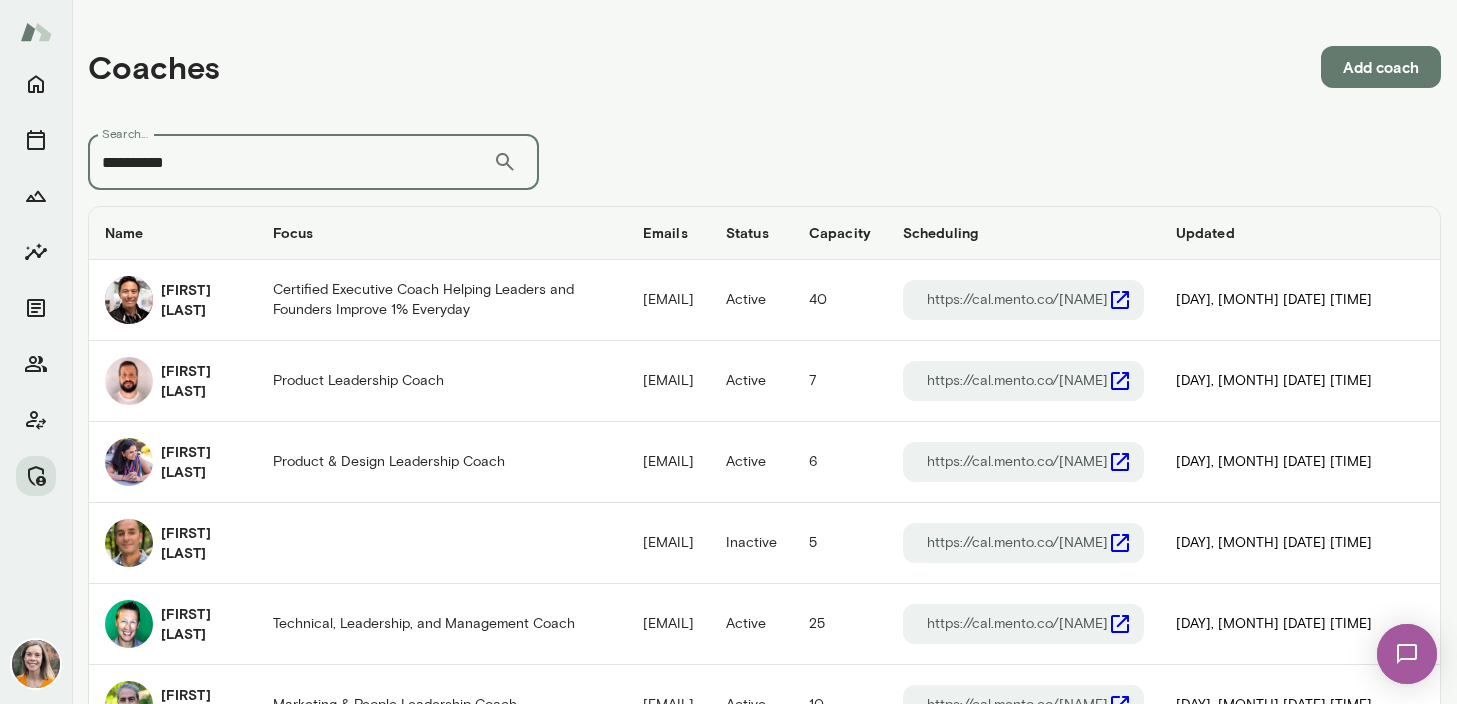 type on "**********" 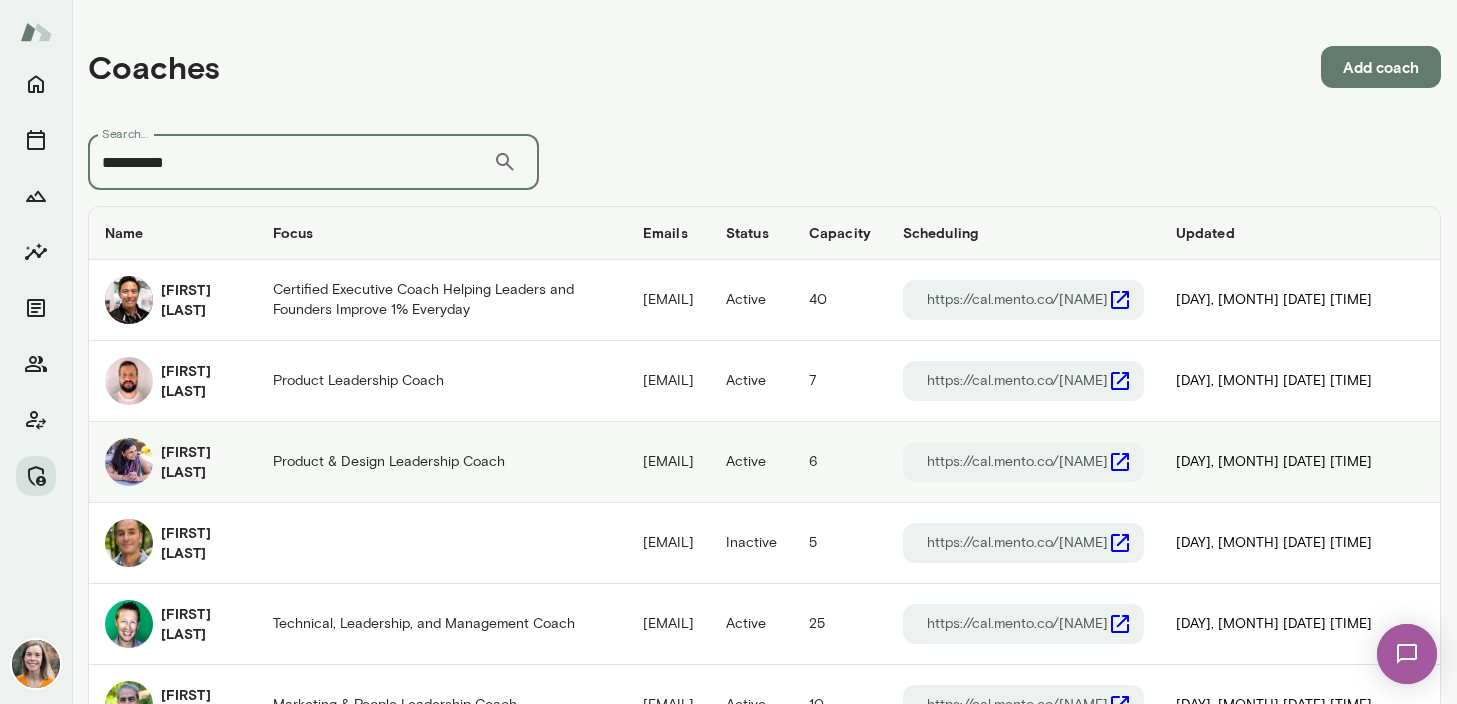 click on "[FIRST] [LAST]" at bounding box center [201, 462] 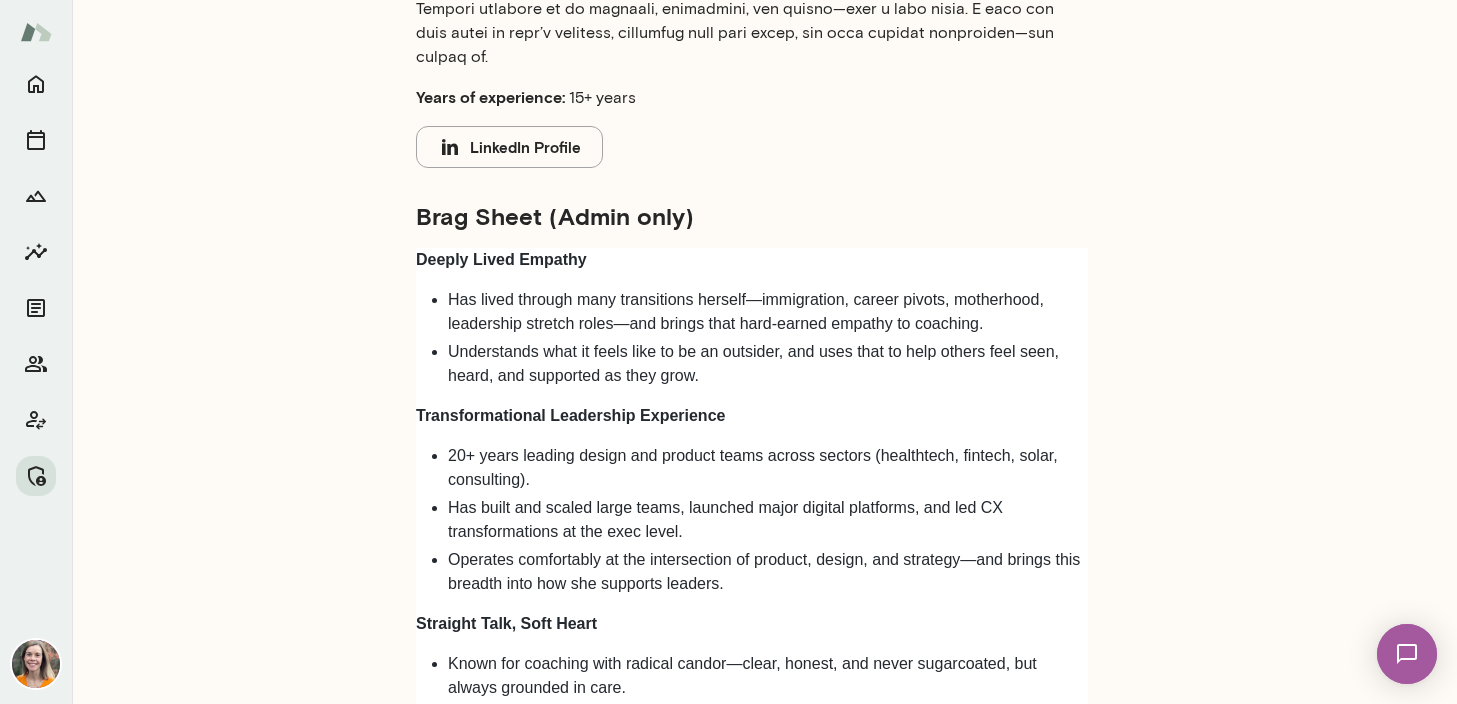 scroll, scrollTop: 0, scrollLeft: 0, axis: both 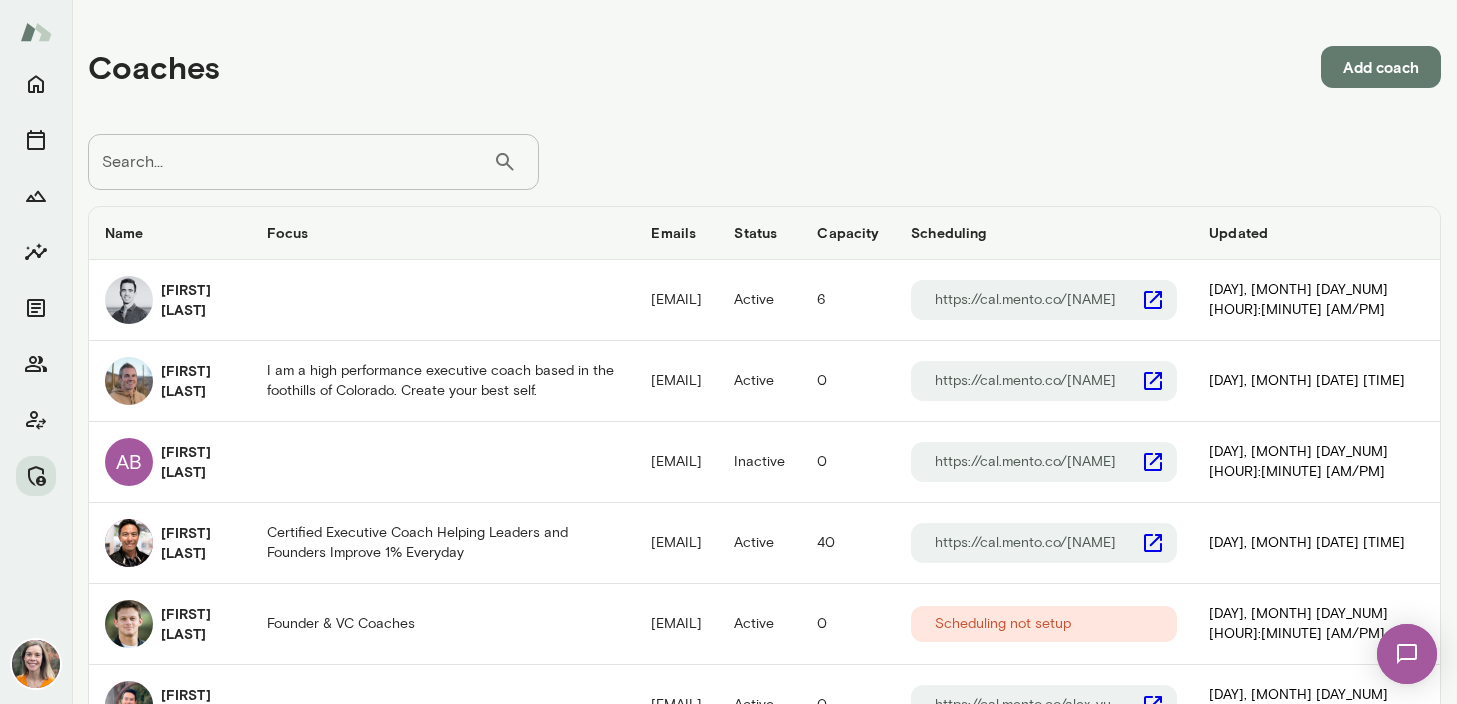 click on "Search..." at bounding box center [290, 162] 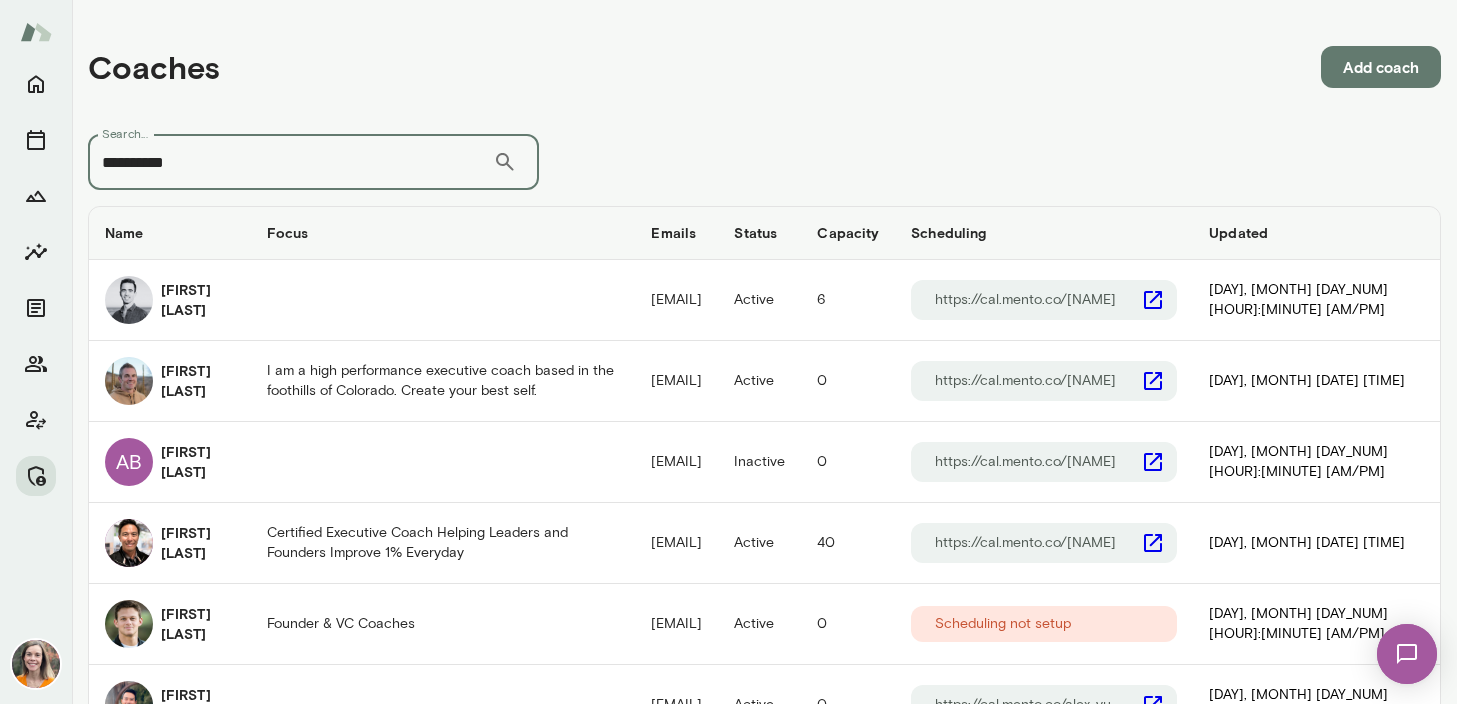 type on "**********" 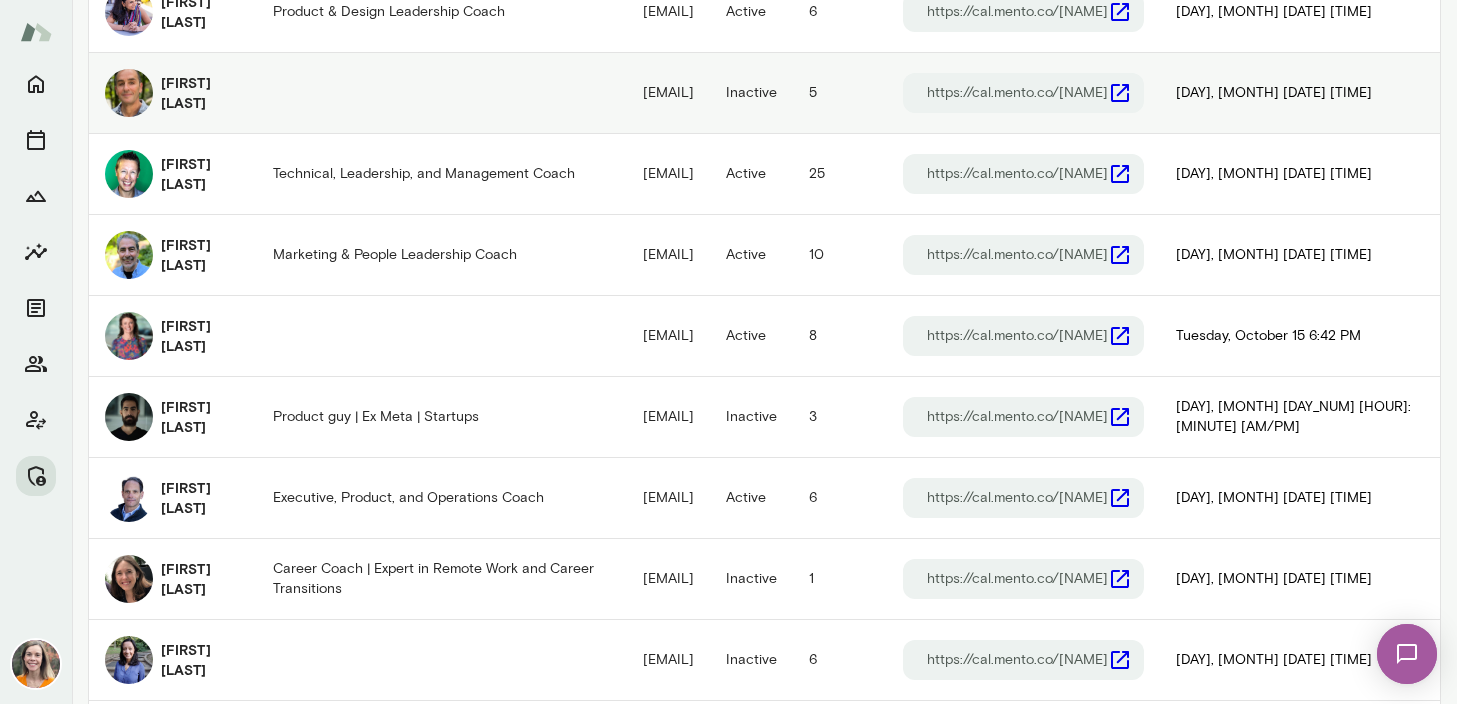 scroll, scrollTop: 475, scrollLeft: 0, axis: vertical 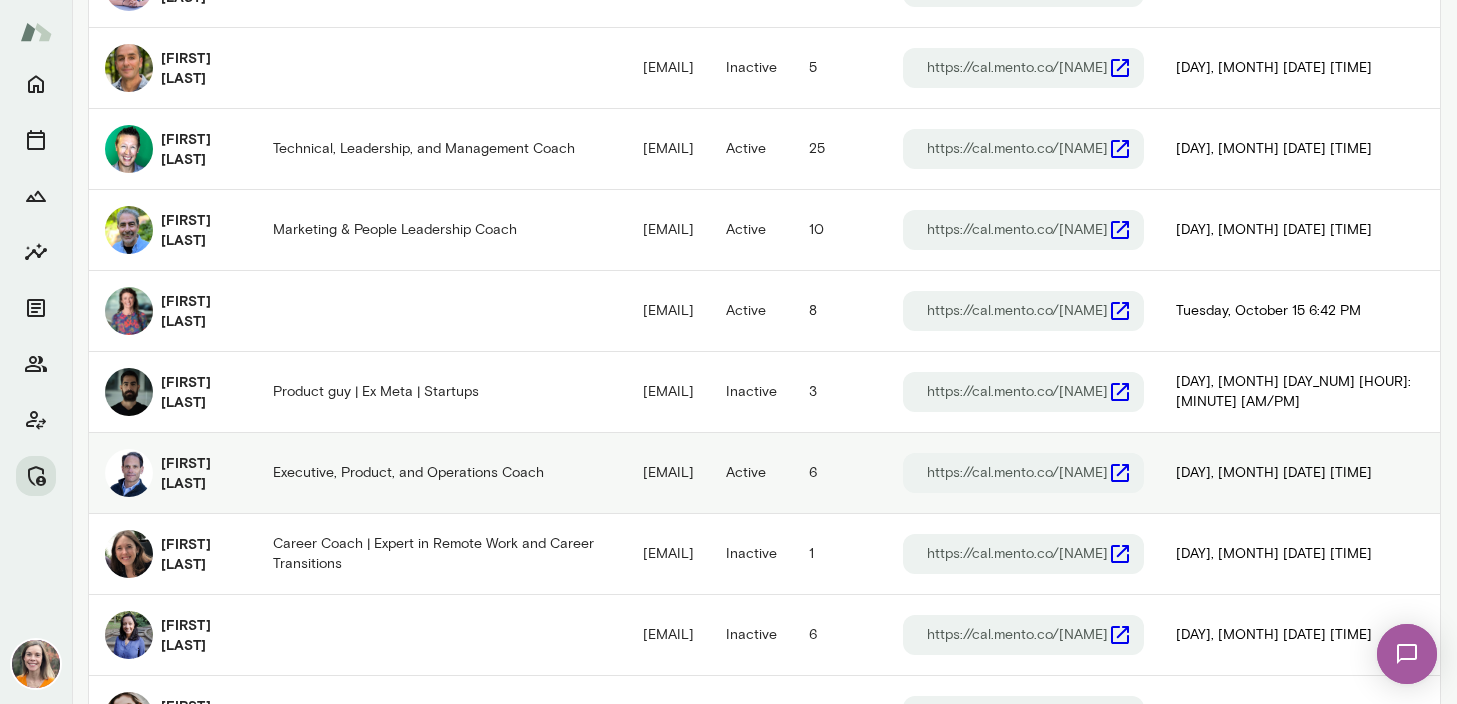 click on "[FIRST] [LAST]" at bounding box center [201, 473] 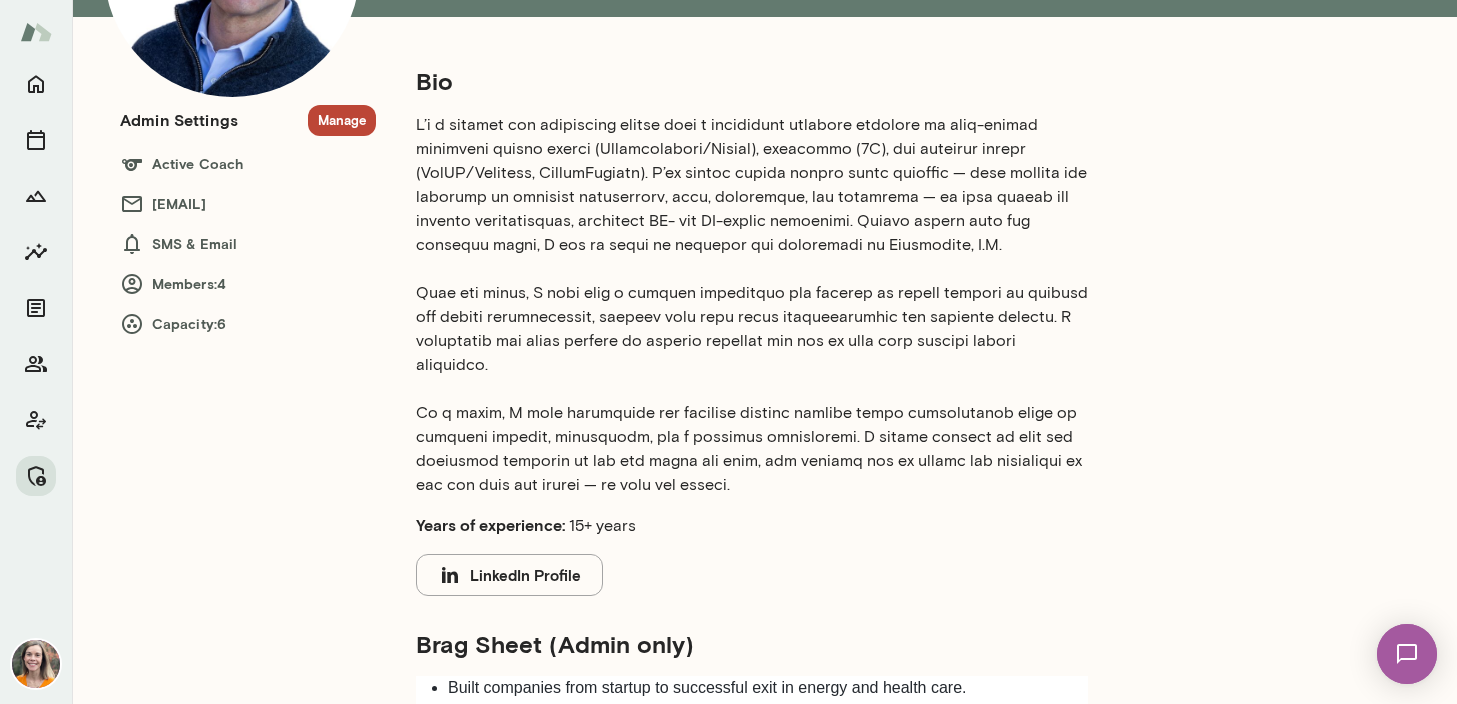 scroll, scrollTop: 0, scrollLeft: 0, axis: both 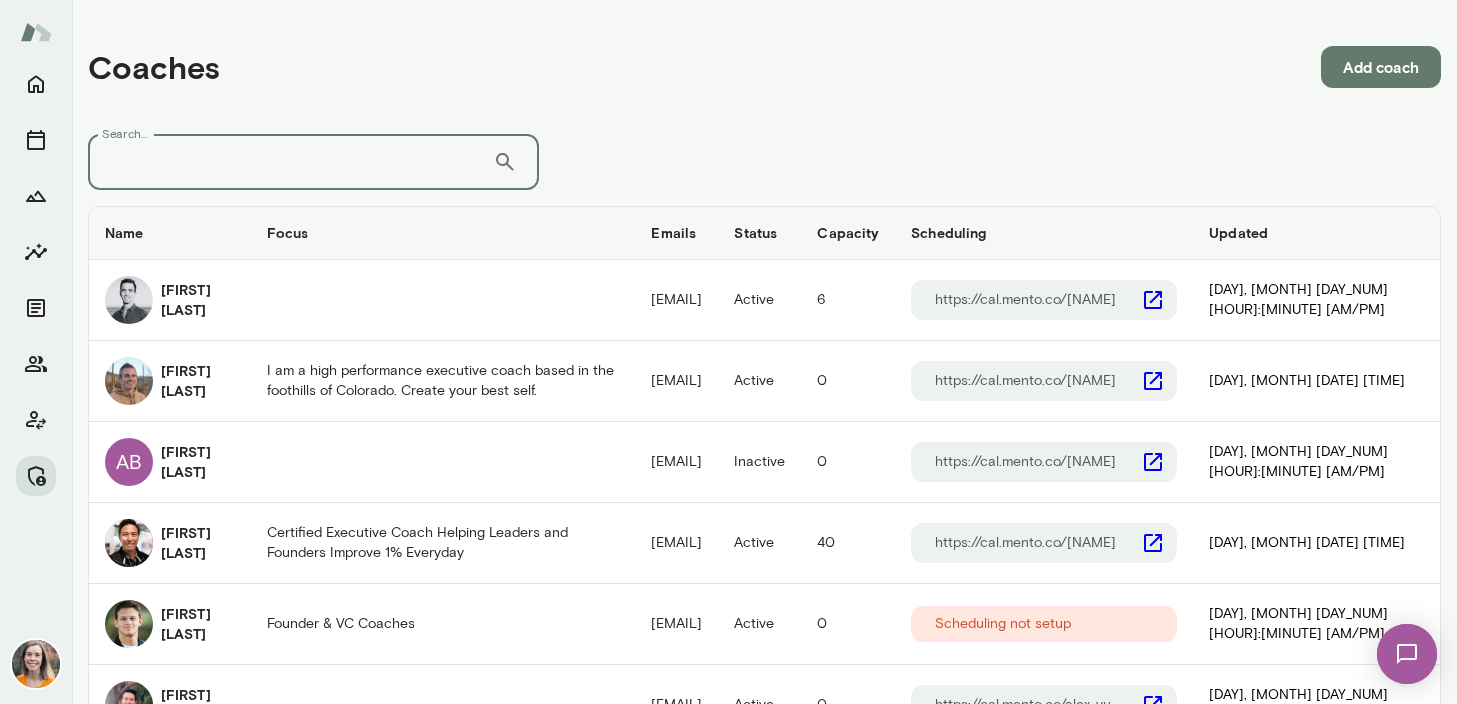 click on "Search..." at bounding box center [290, 162] 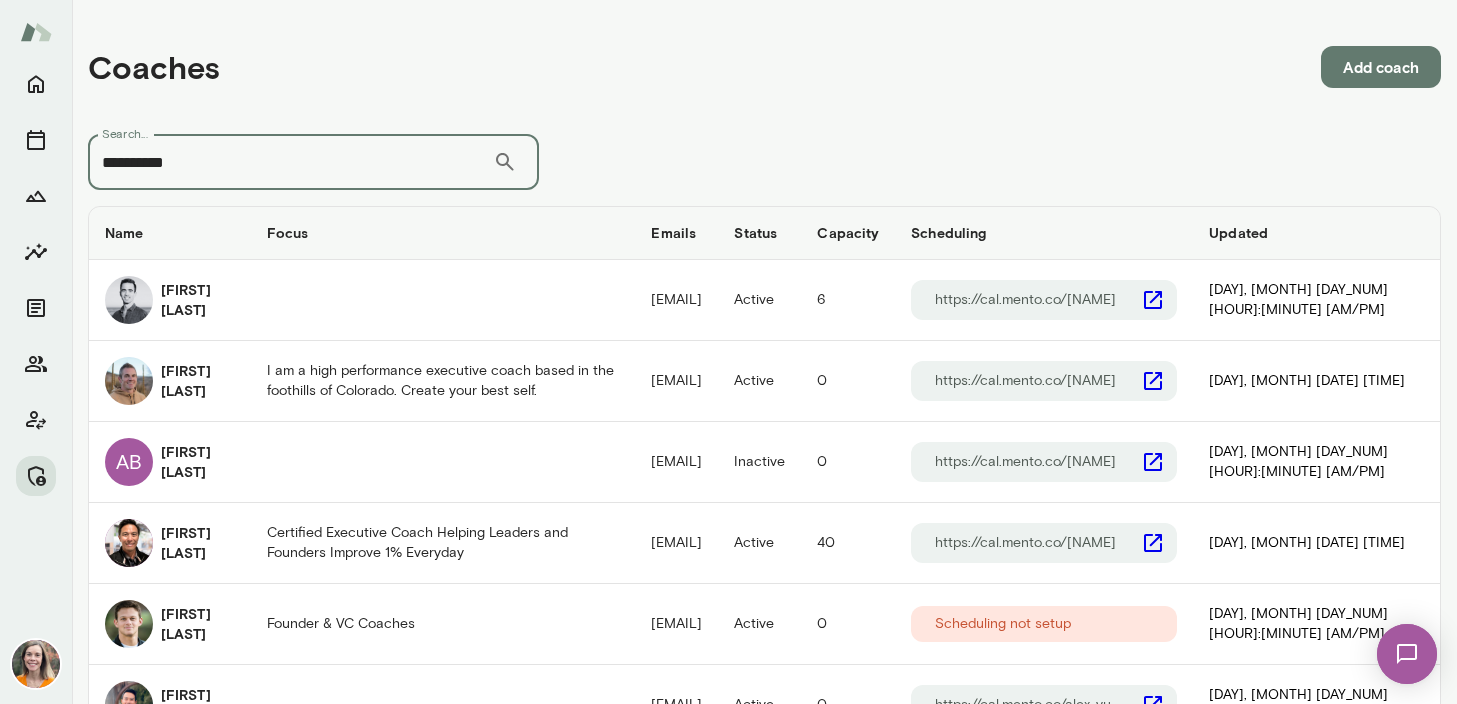 type on "**********" 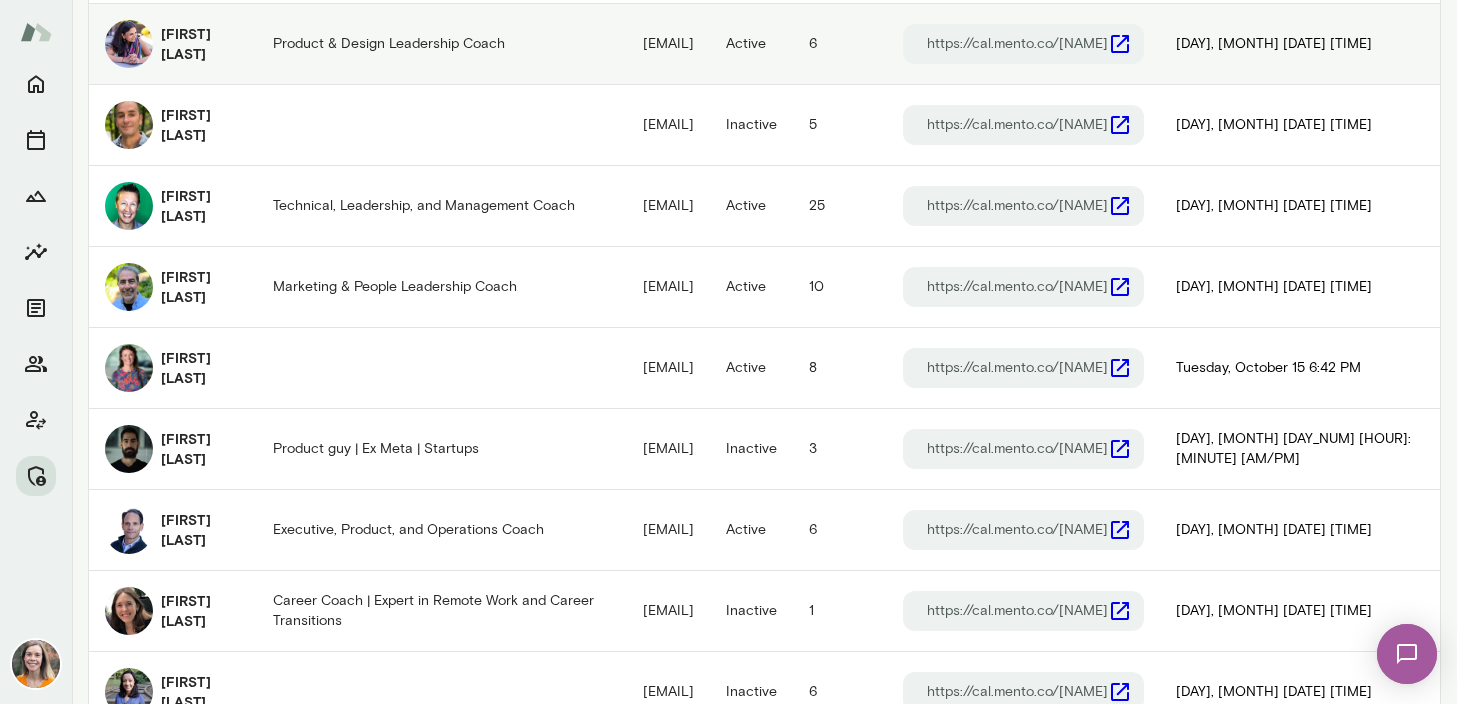 scroll, scrollTop: 425, scrollLeft: 0, axis: vertical 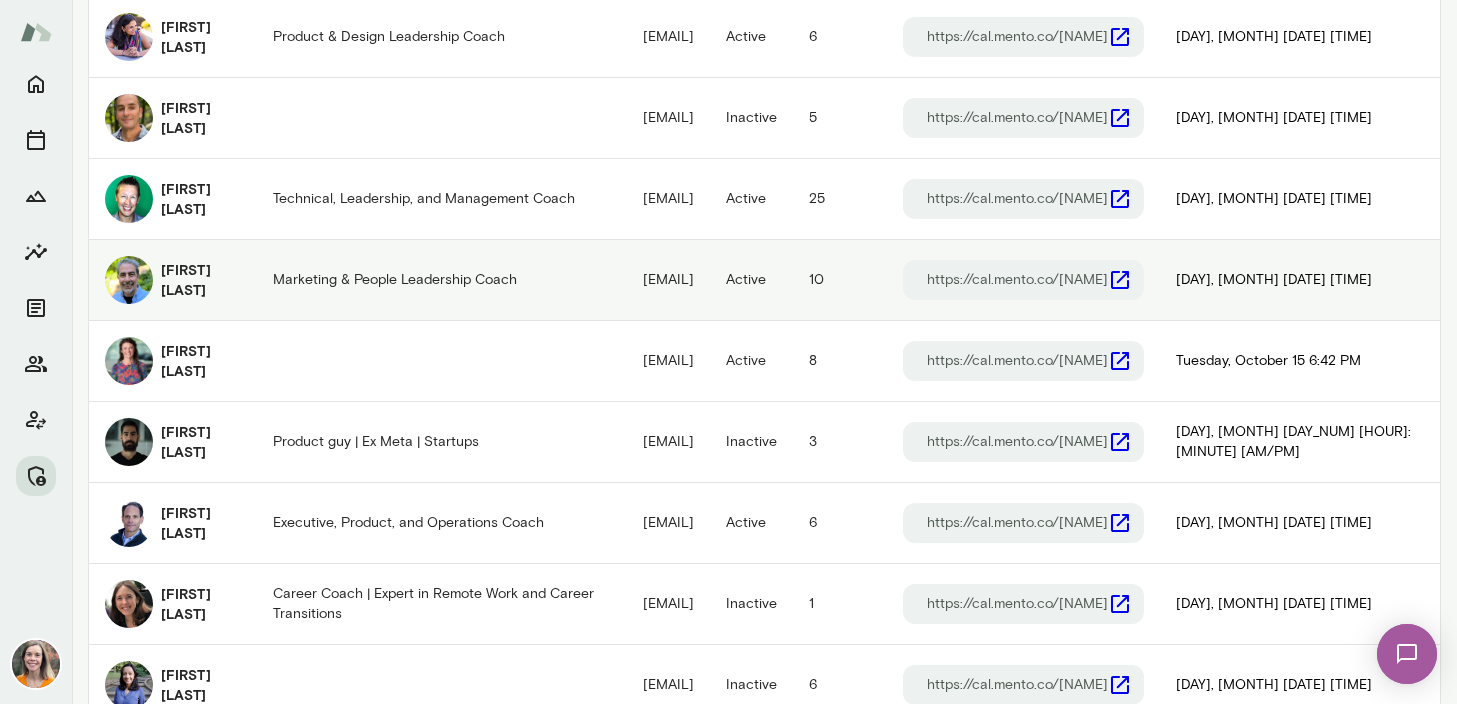 click on "[FIRST] [LAST]" at bounding box center [201, 280] 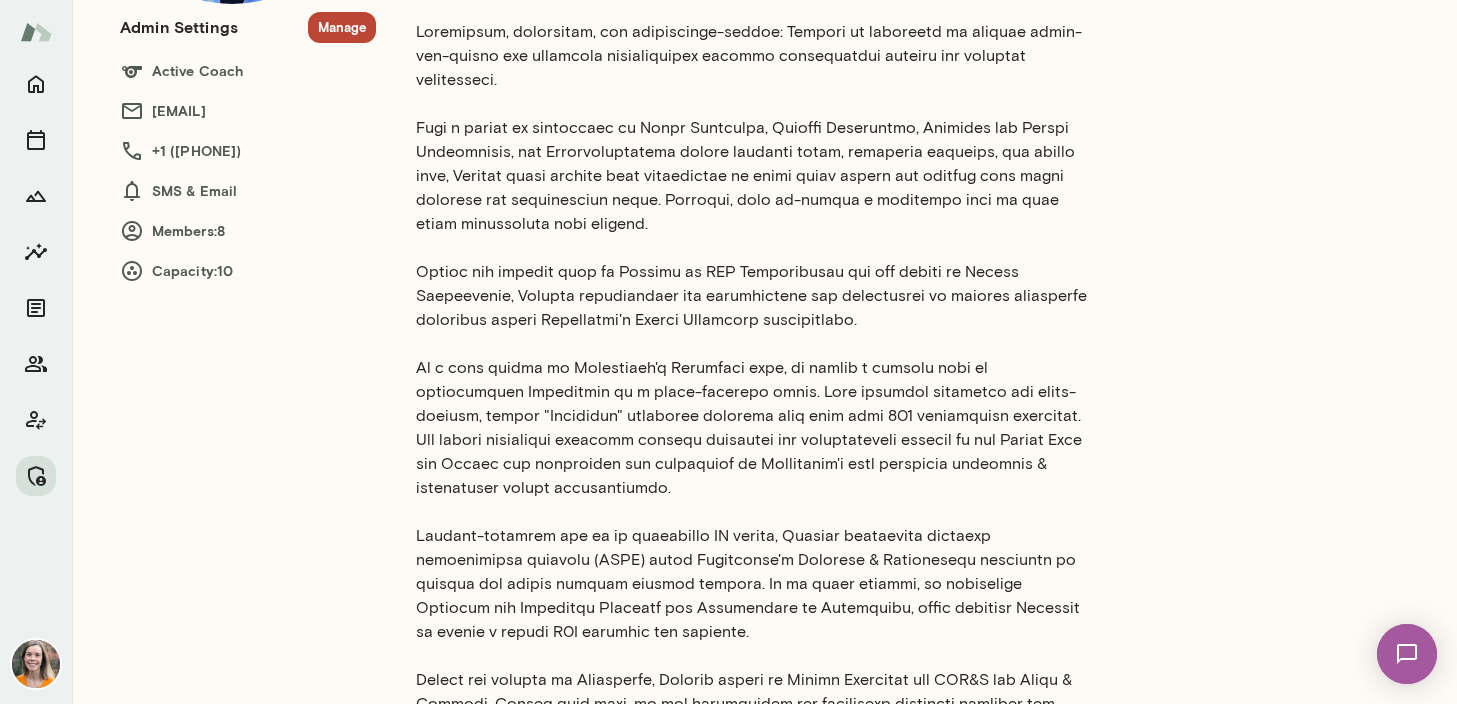 scroll, scrollTop: 0, scrollLeft: 0, axis: both 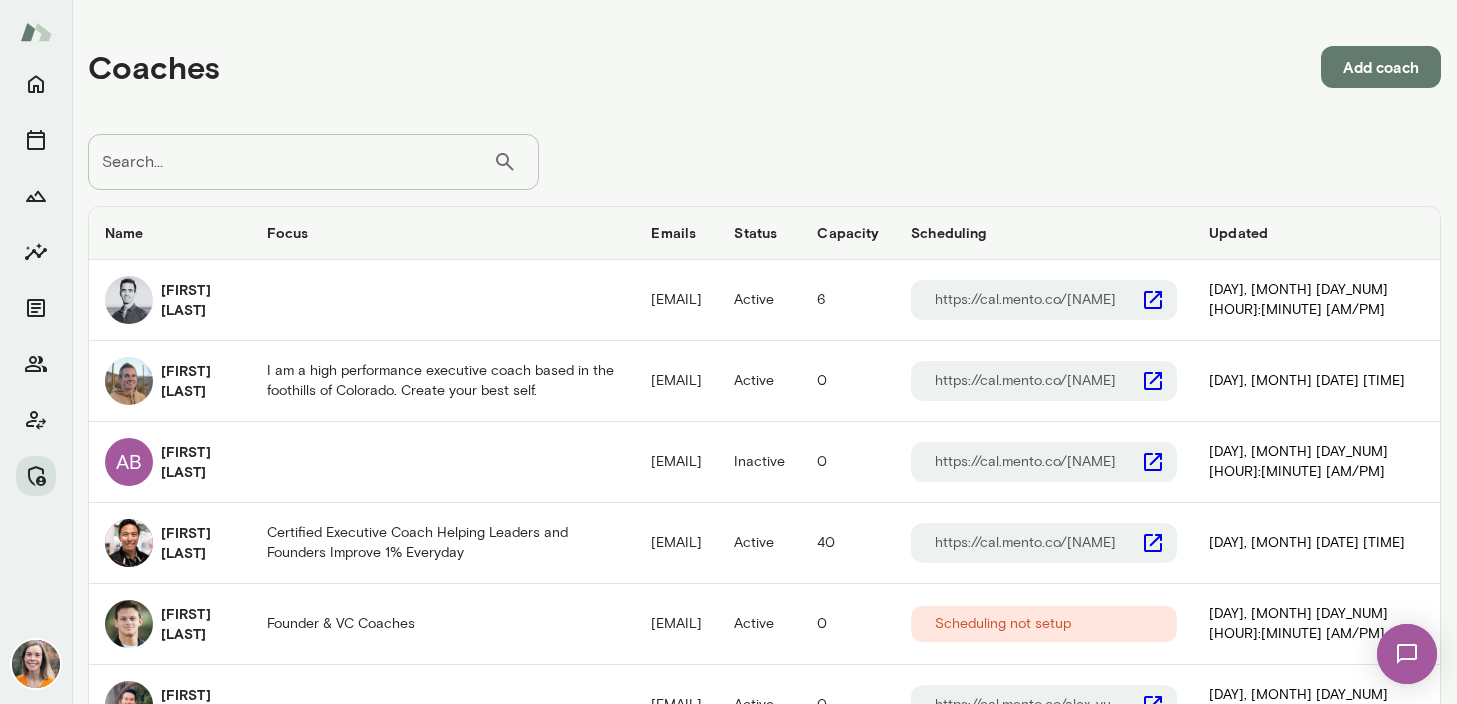 click on "Search..." at bounding box center [290, 162] 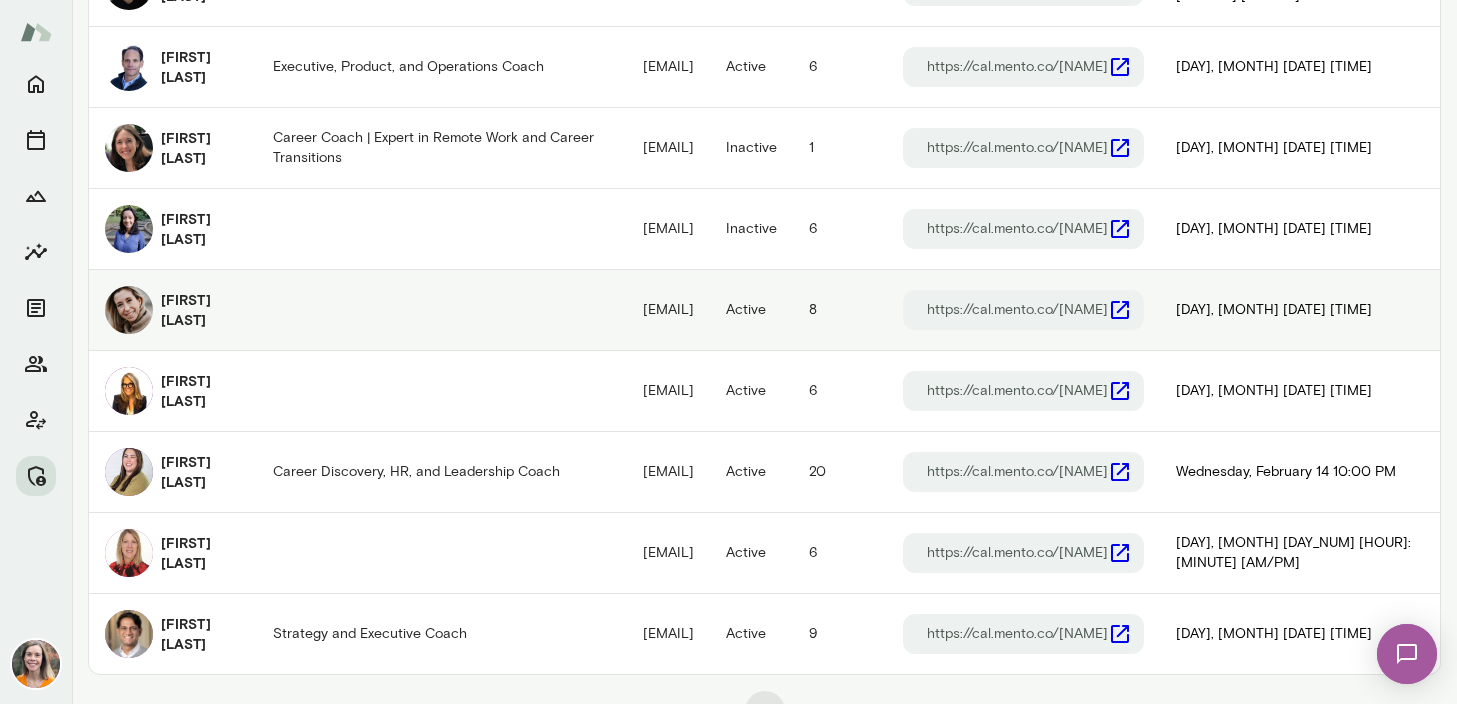 scroll, scrollTop: 1029, scrollLeft: 0, axis: vertical 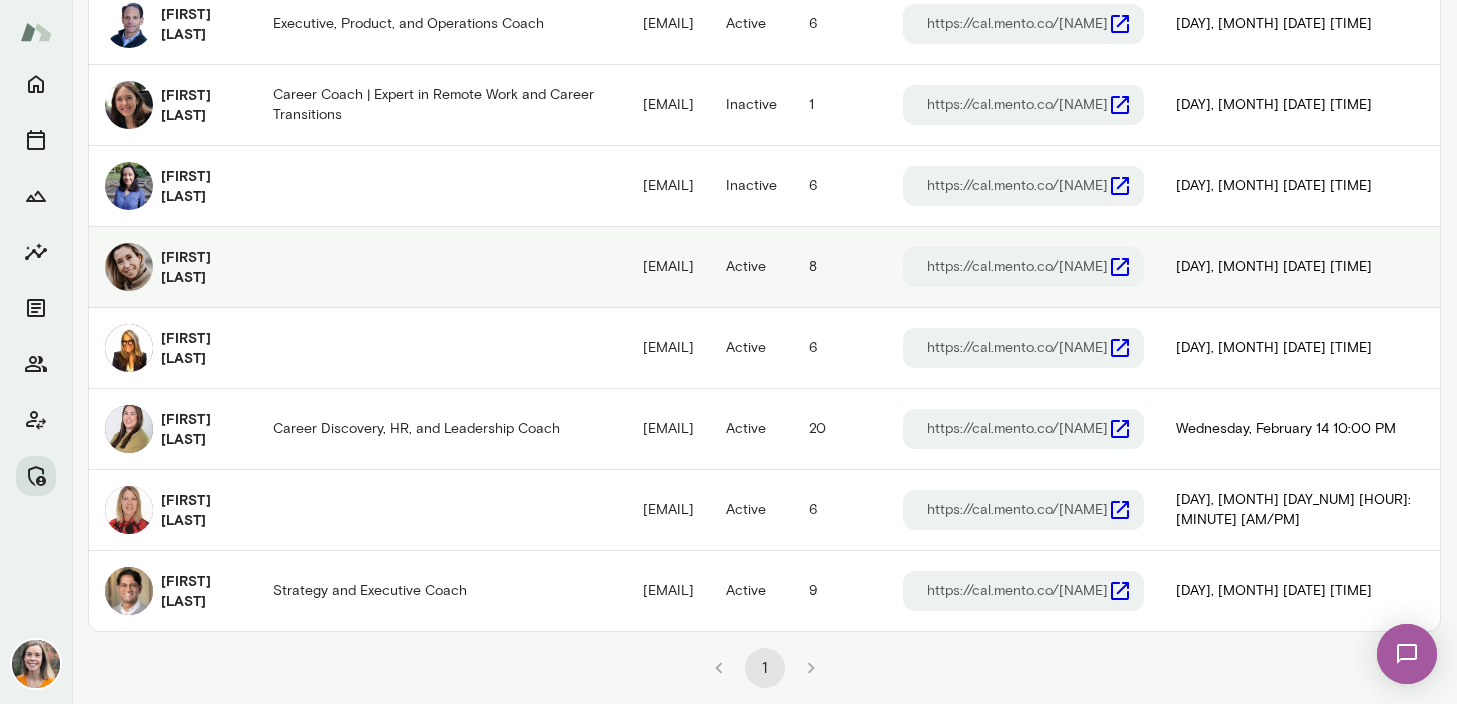 type on "**********" 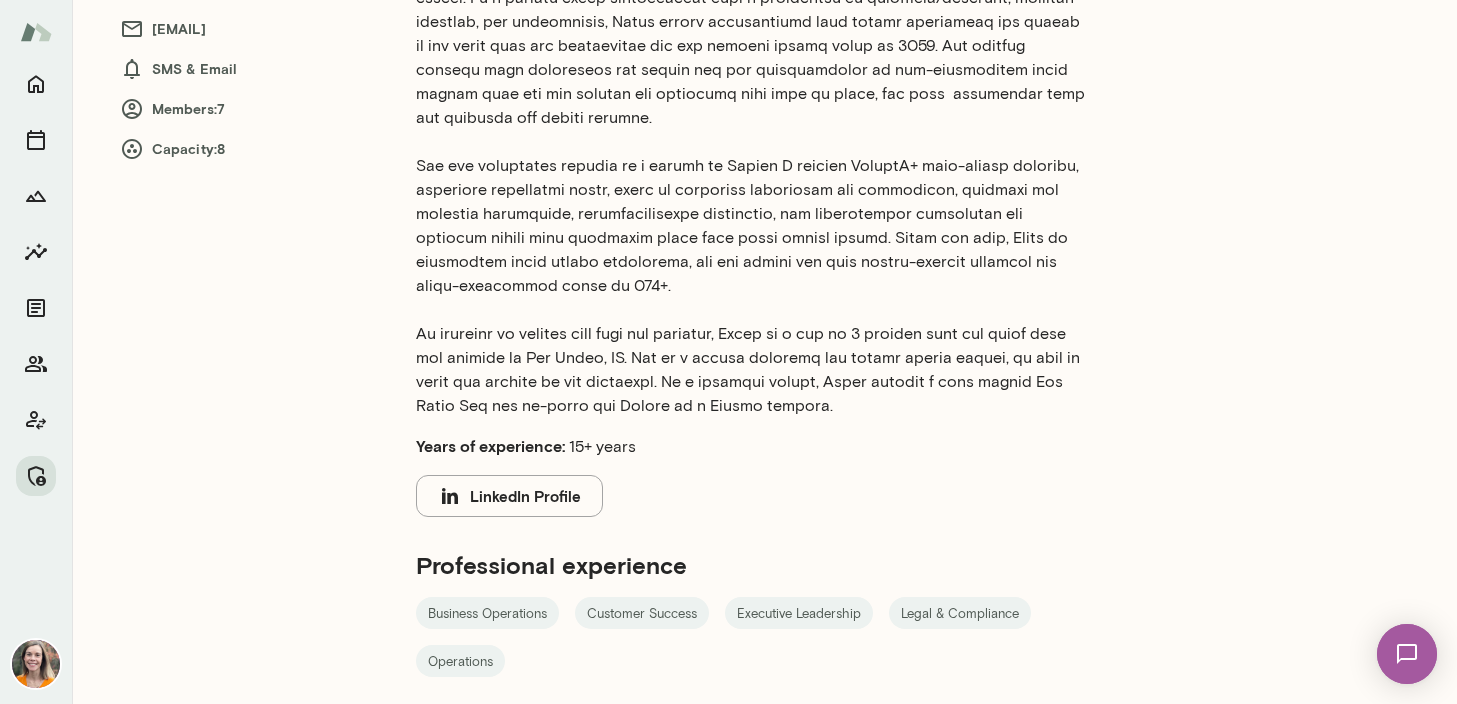 scroll, scrollTop: 0, scrollLeft: 0, axis: both 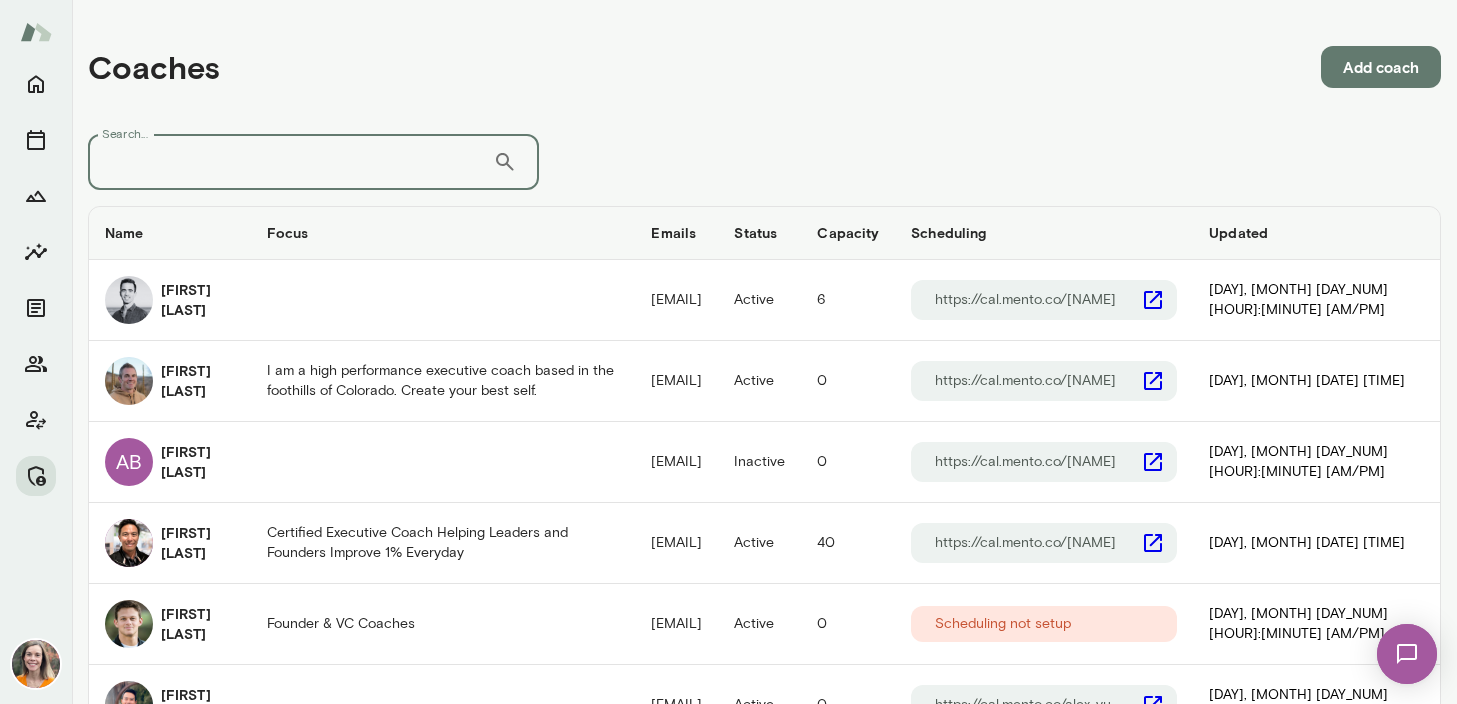 click on "Search..." at bounding box center (290, 162) 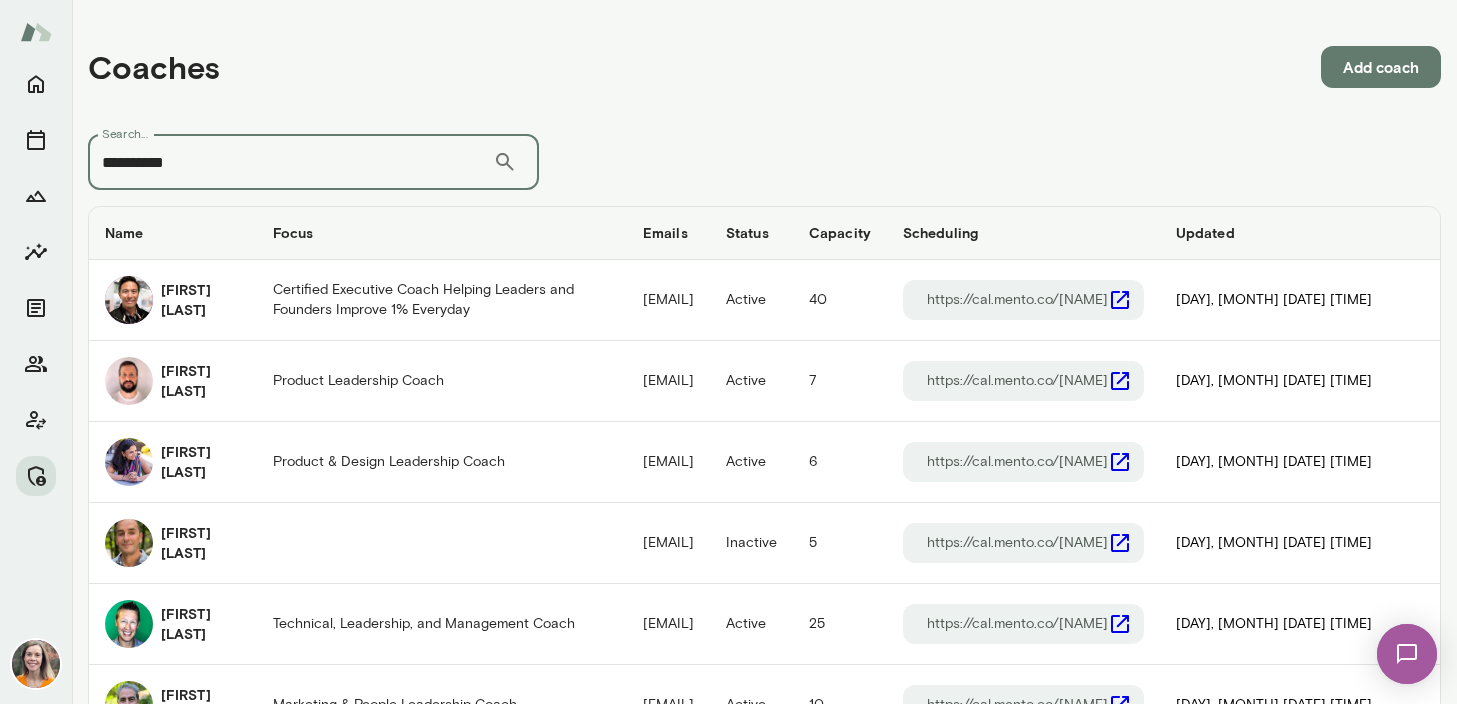 type on "**********" 